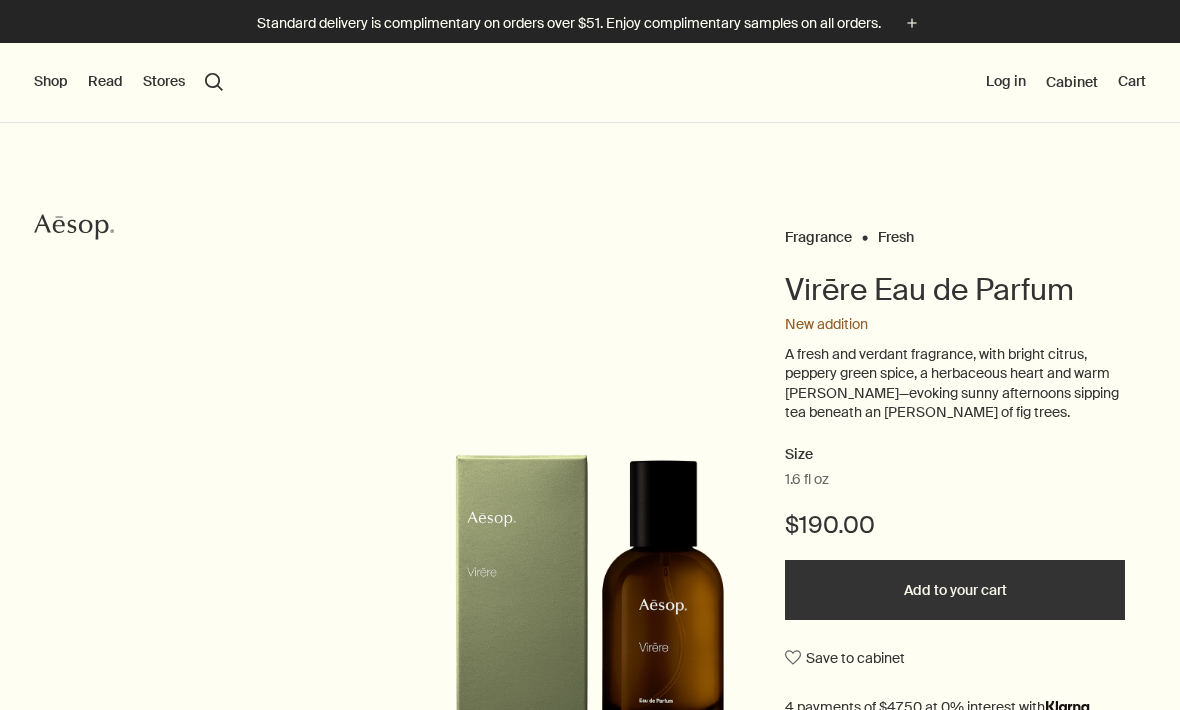 scroll, scrollTop: 0, scrollLeft: 0, axis: both 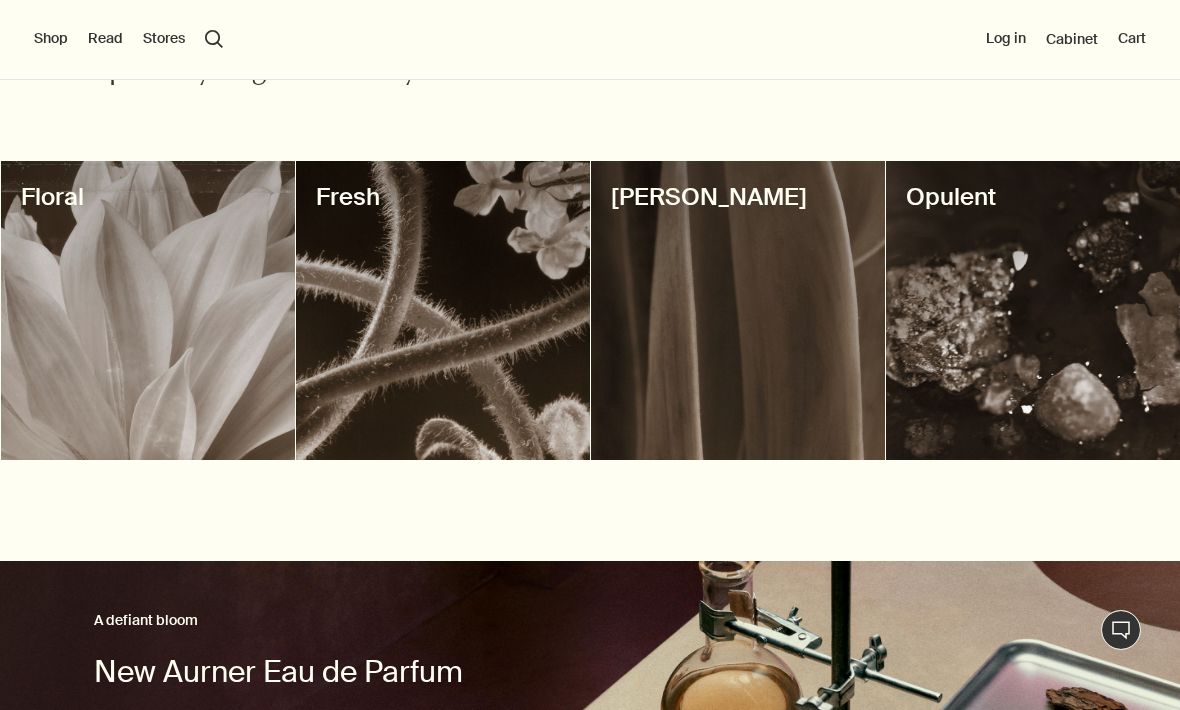 click at bounding box center [148, 310] 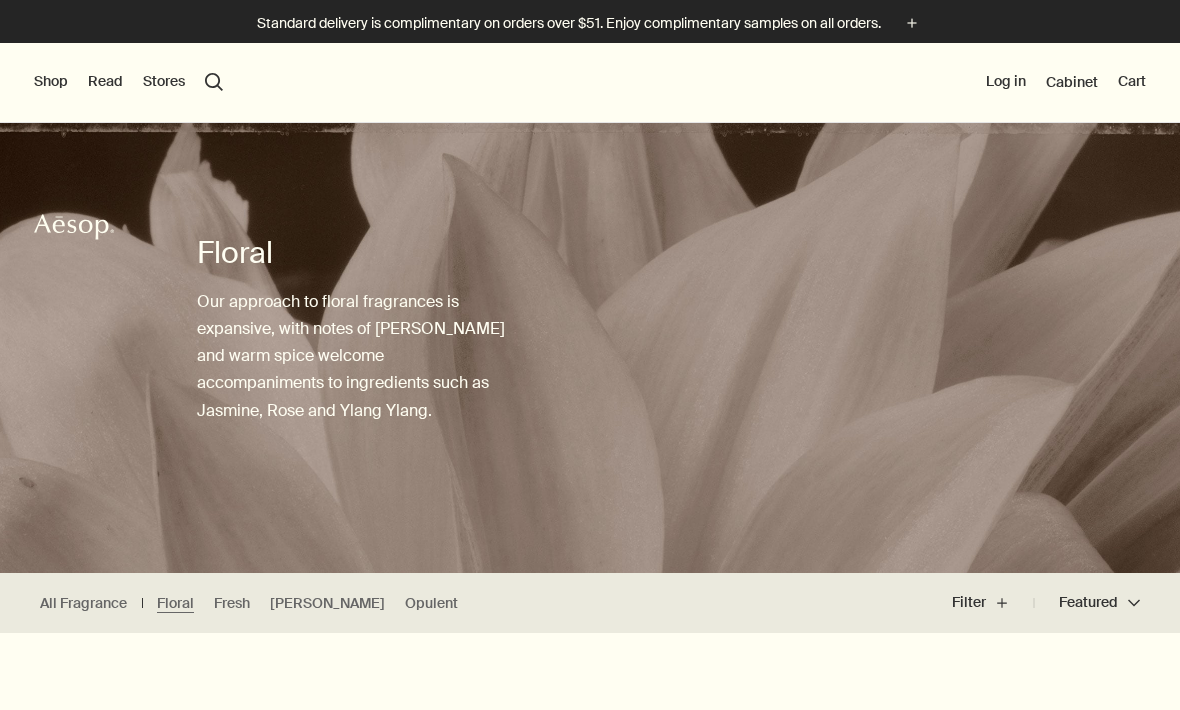 scroll, scrollTop: 0, scrollLeft: 0, axis: both 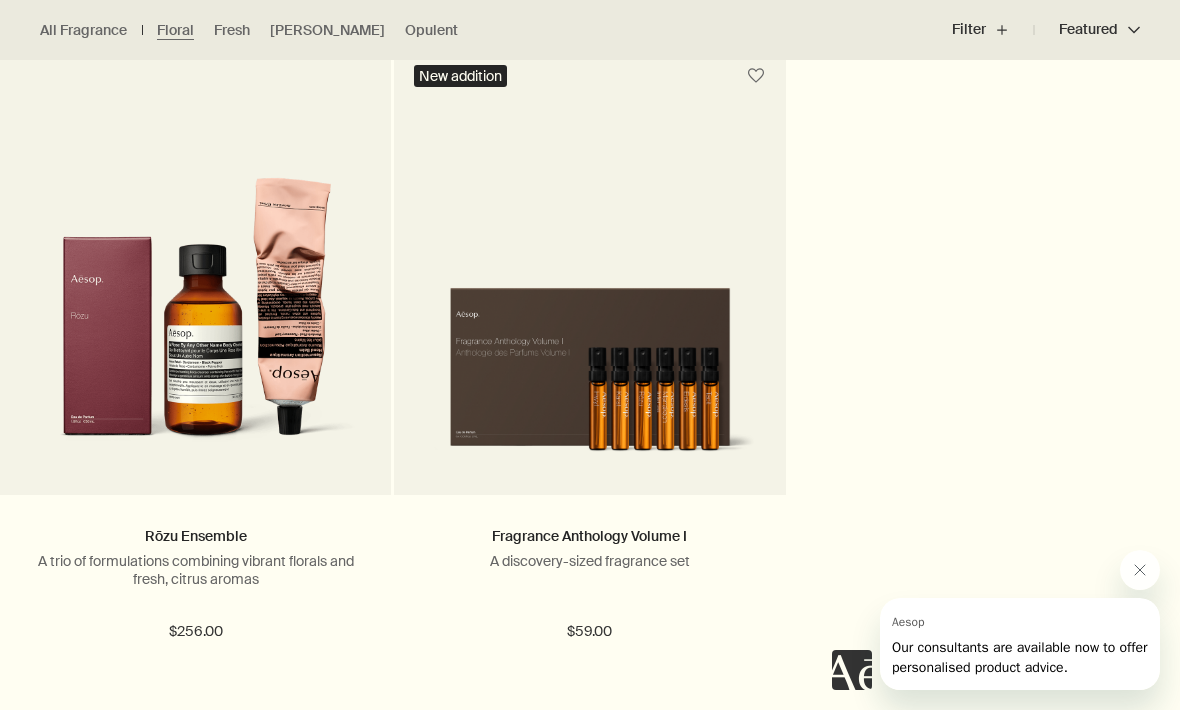 click on "Fragrance Anthology Volume I" at bounding box center (589, 536) 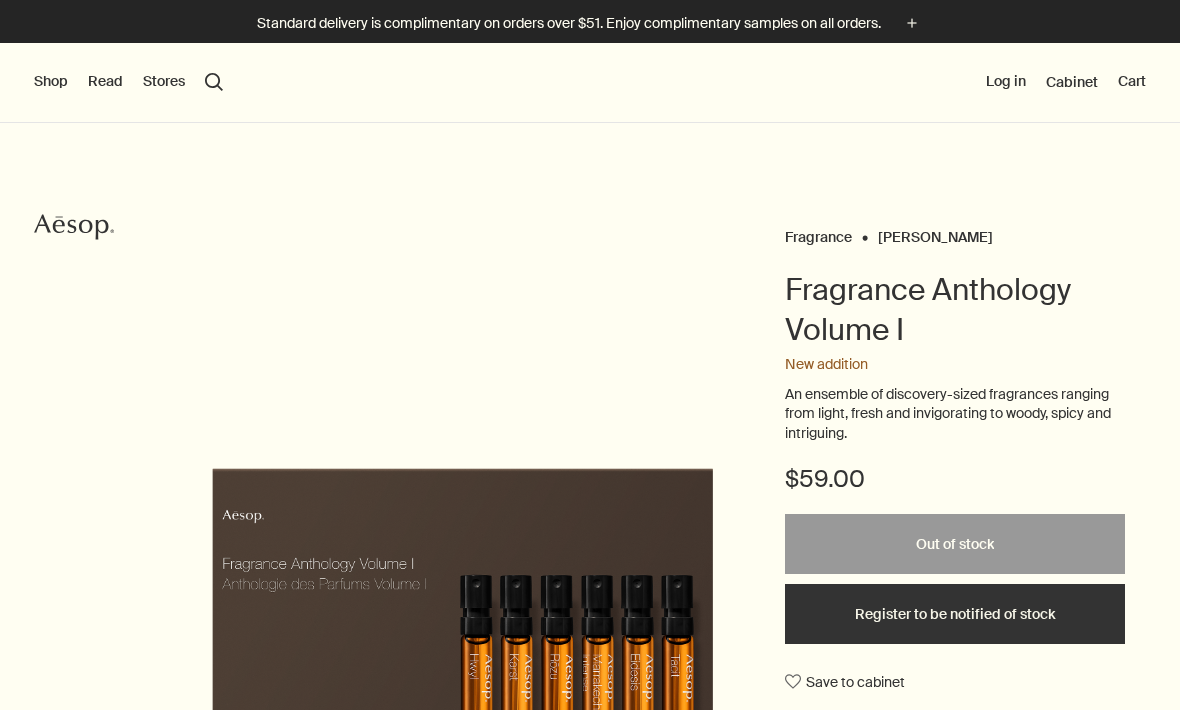 scroll, scrollTop: 0, scrollLeft: 0, axis: both 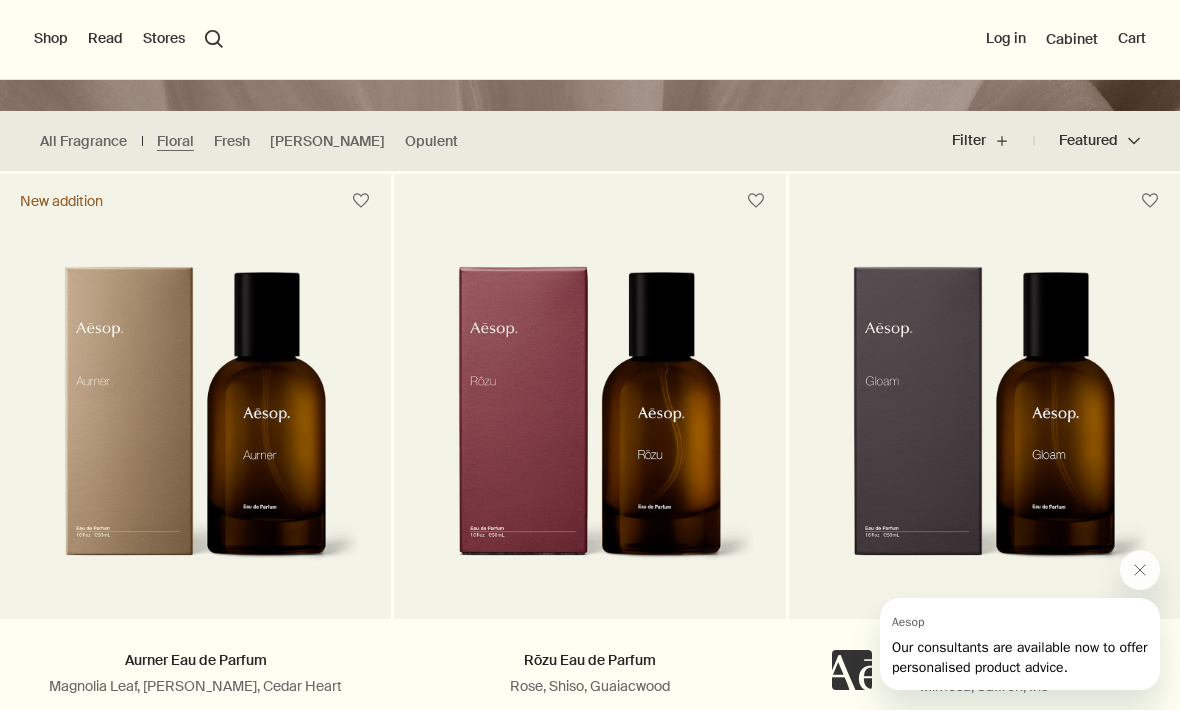 click on "search Search" at bounding box center [214, 39] 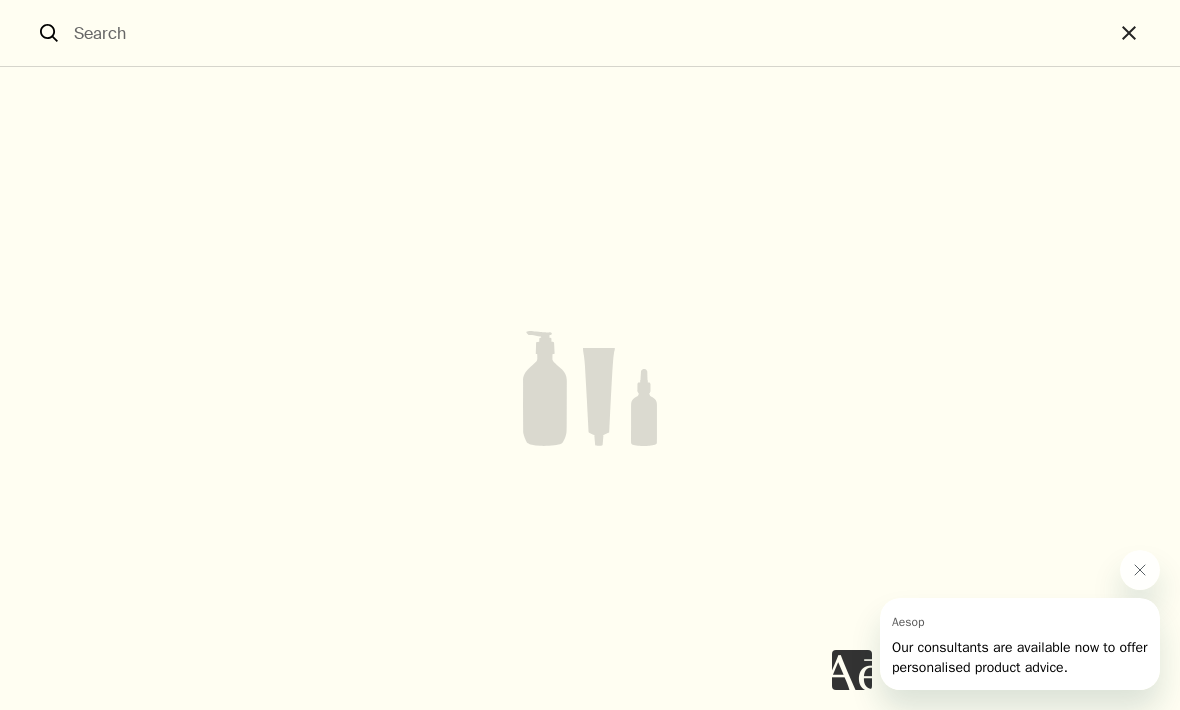 scroll, scrollTop: 461, scrollLeft: 0, axis: vertical 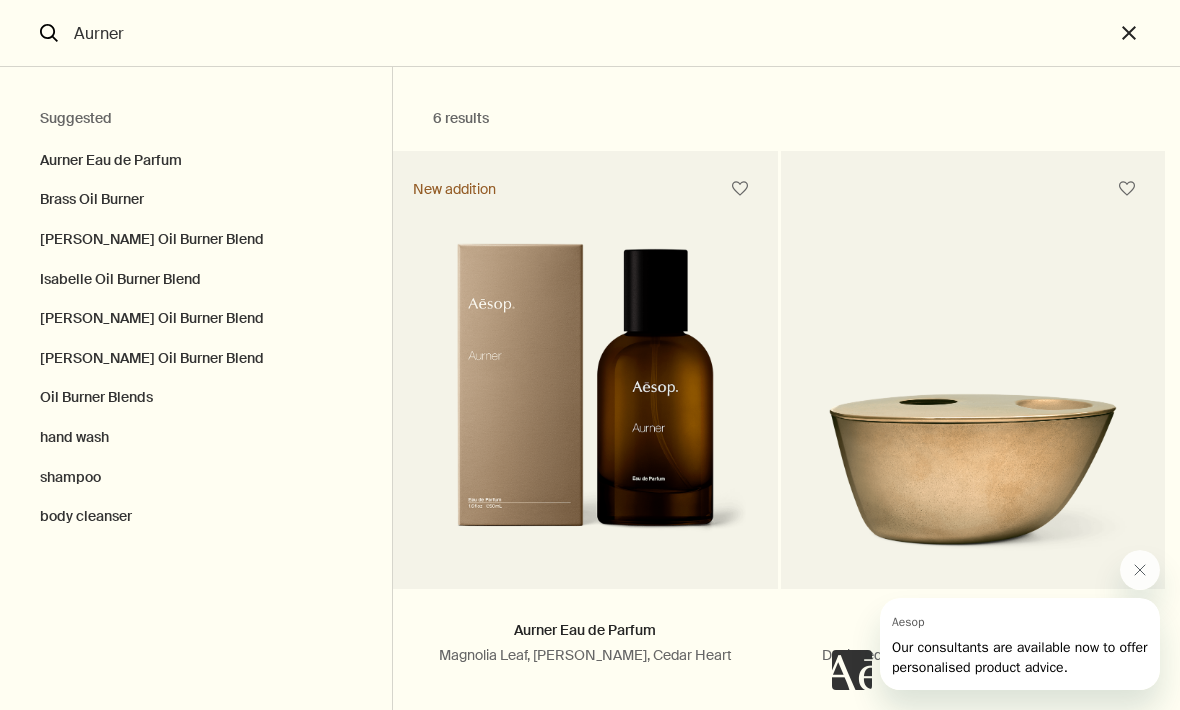 type on "Aurner" 